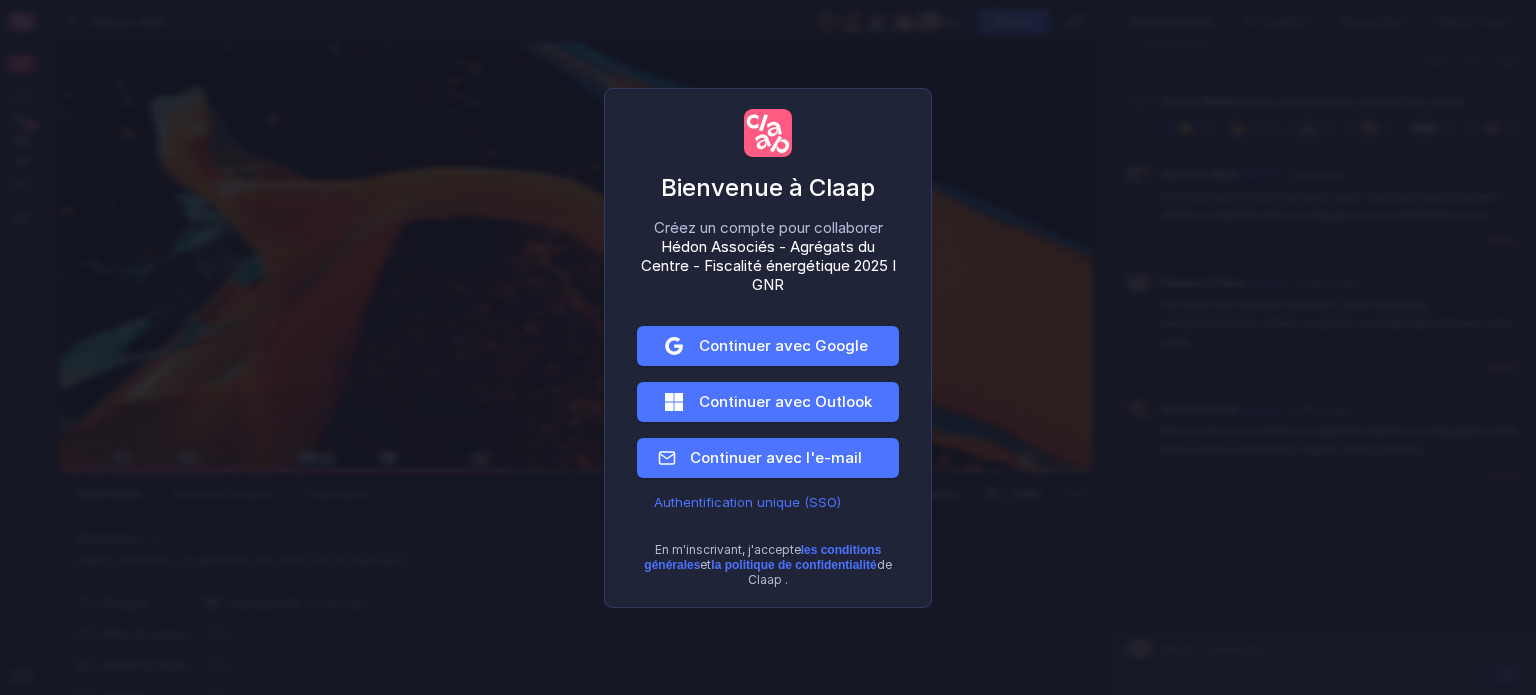 scroll, scrollTop: 0, scrollLeft: 0, axis: both 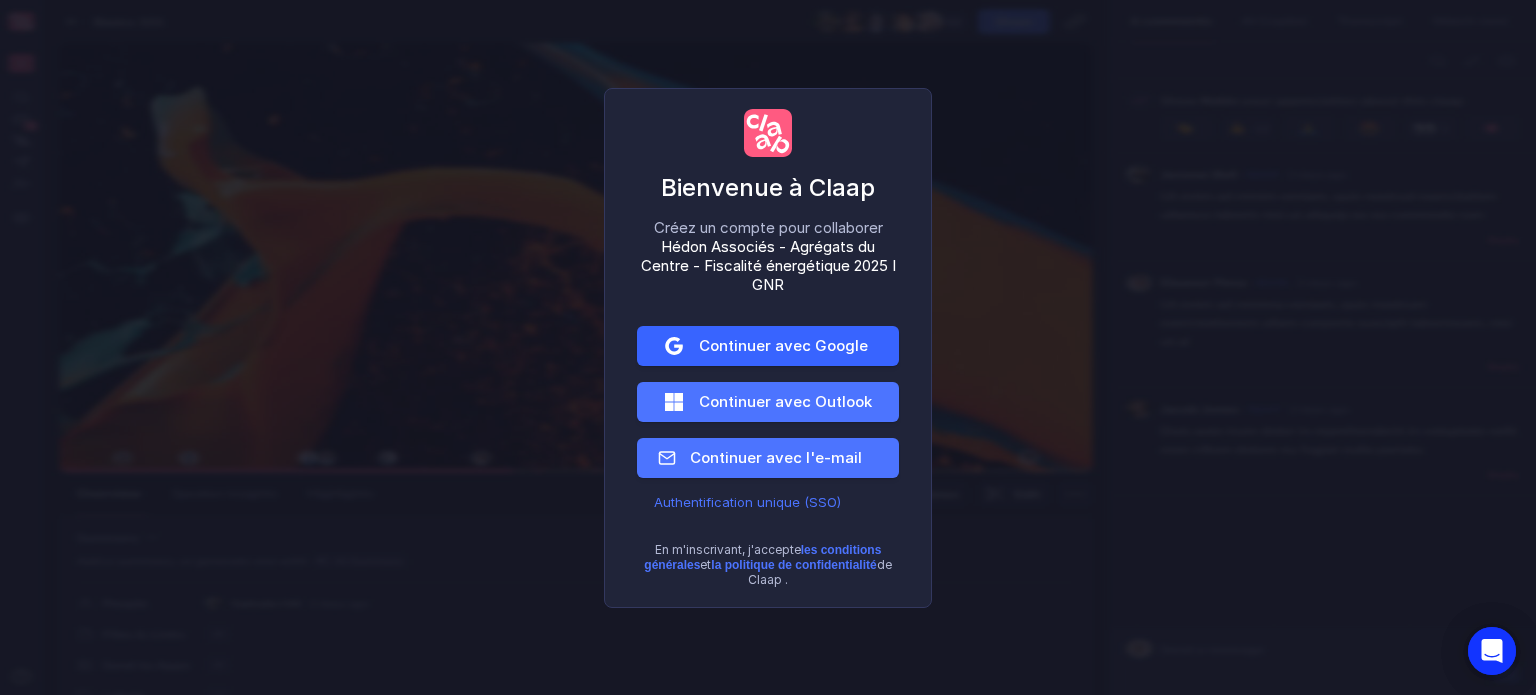 type 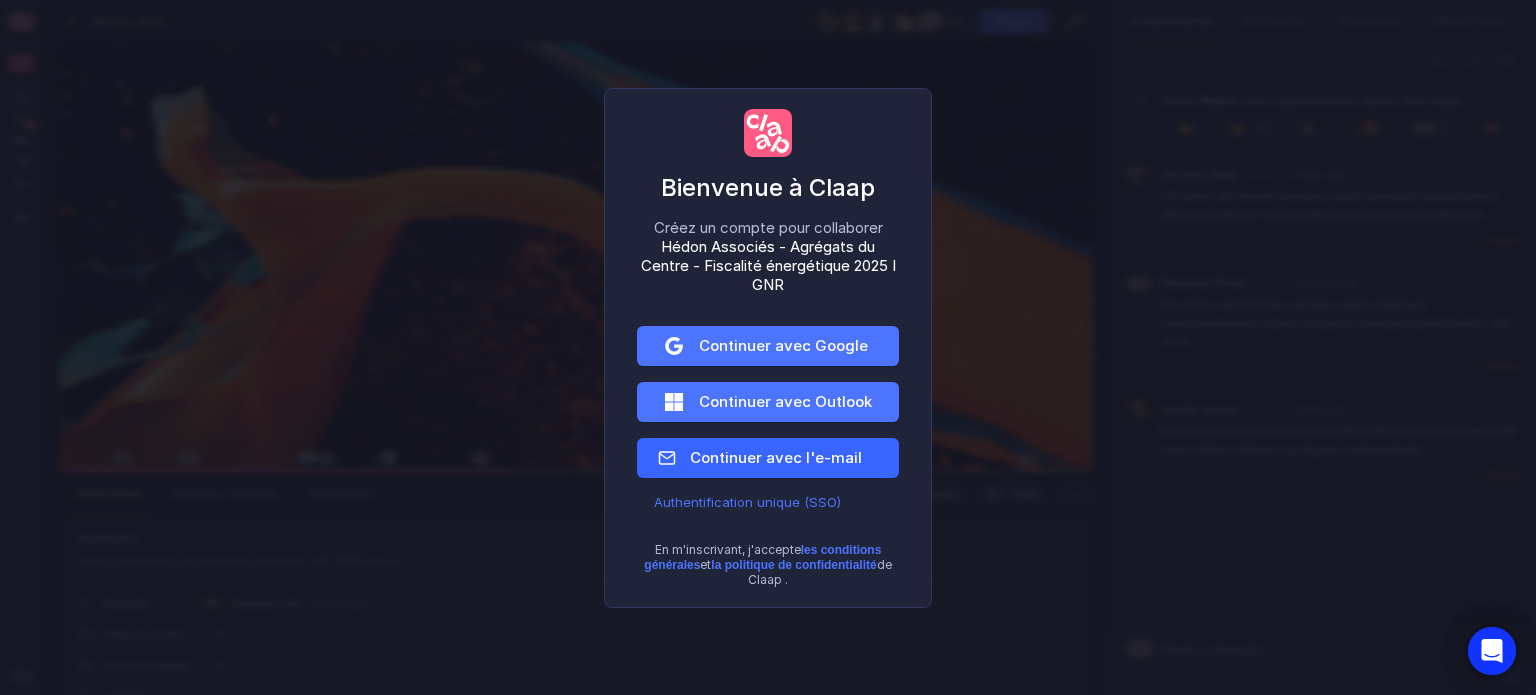 click on "Continuer avec l'e-mail" at bounding box center [776, 457] 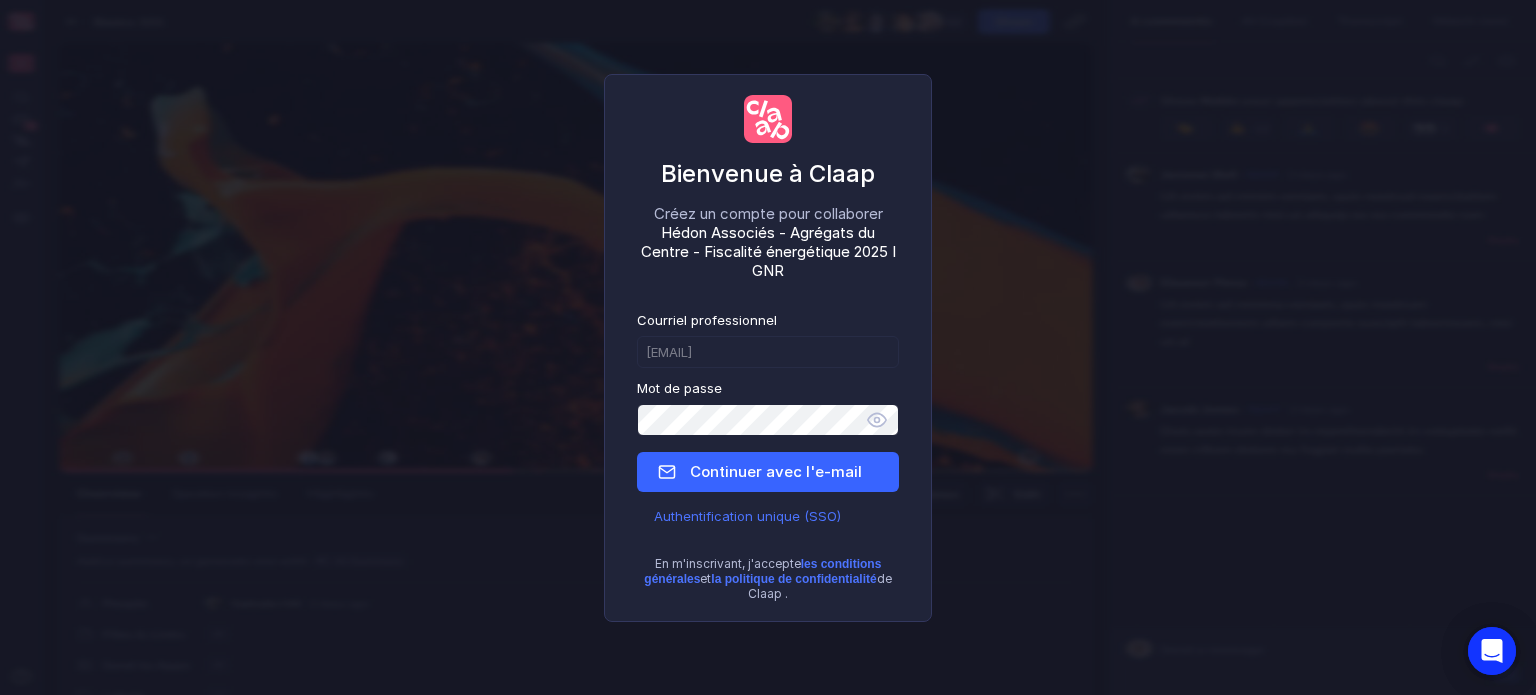 click on "Continuer avec l'e-mail" at bounding box center (768, 472) 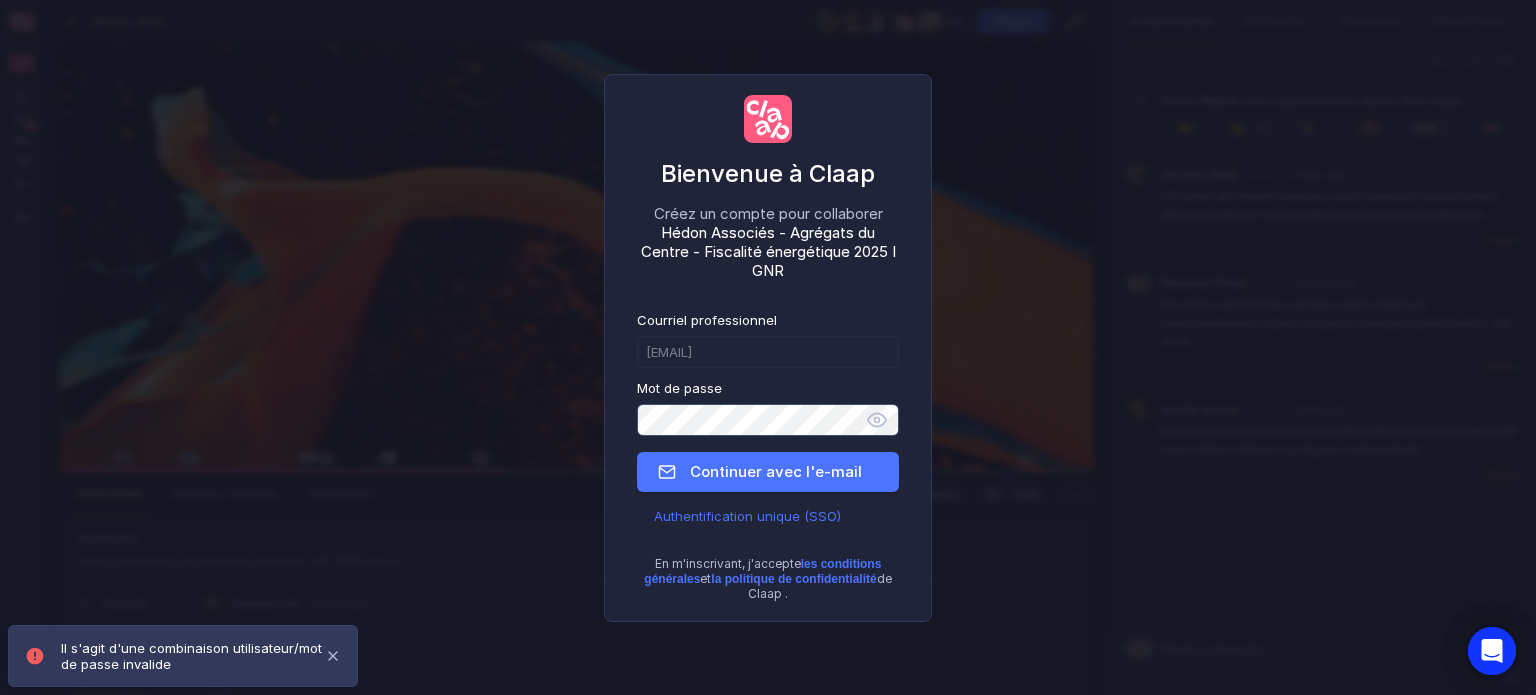 click on "Bienvenue à Claap Créez un compte pour collaborer Hédon Associés - Agrégats du Centre - Fiscalité énergétique 2025 I GNR Courriel professionnel mhussar@hedon-associes.com Mot de passe Continuer avec l'e-mail Authentification unique (SSO) En m'inscrivant, j'accepte  les conditions générales  et  la politique de confidentialité  de Claap ." at bounding box center (768, 347) 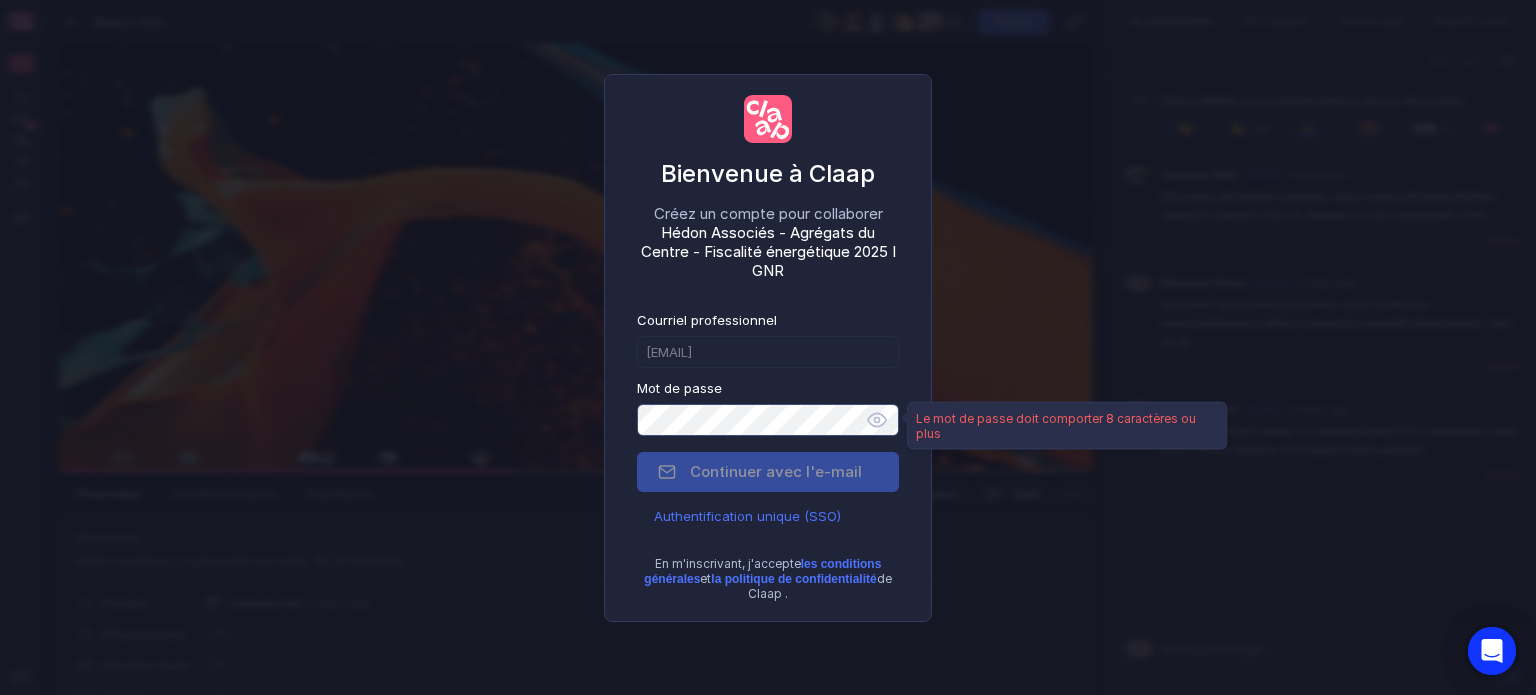 click on "Bienvenue à Claap Créez un compte pour collaborer Hédon Associés - Agrégats du Centre - Fiscalité énergétique 2025 I GNR Courriel professionnel mhussar@hedon-associes.com Mot de passe Continuer avec l'e-mail Authentification unique (SSO) En m'inscrivant, j'accepte  les conditions générales  et  la politique de confidentialité  de Claap ." at bounding box center (768, 348) 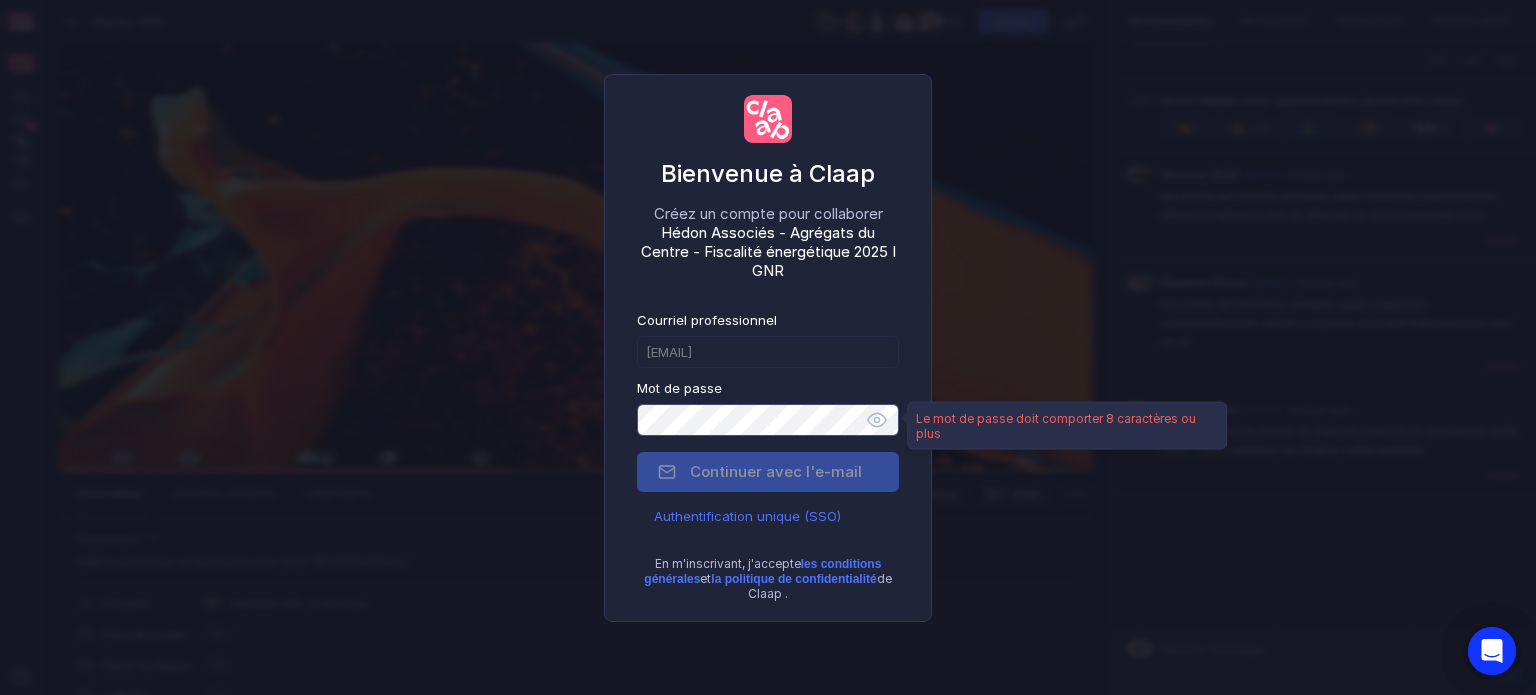 click on "Continuer avec l'e-mail" at bounding box center [768, 472] 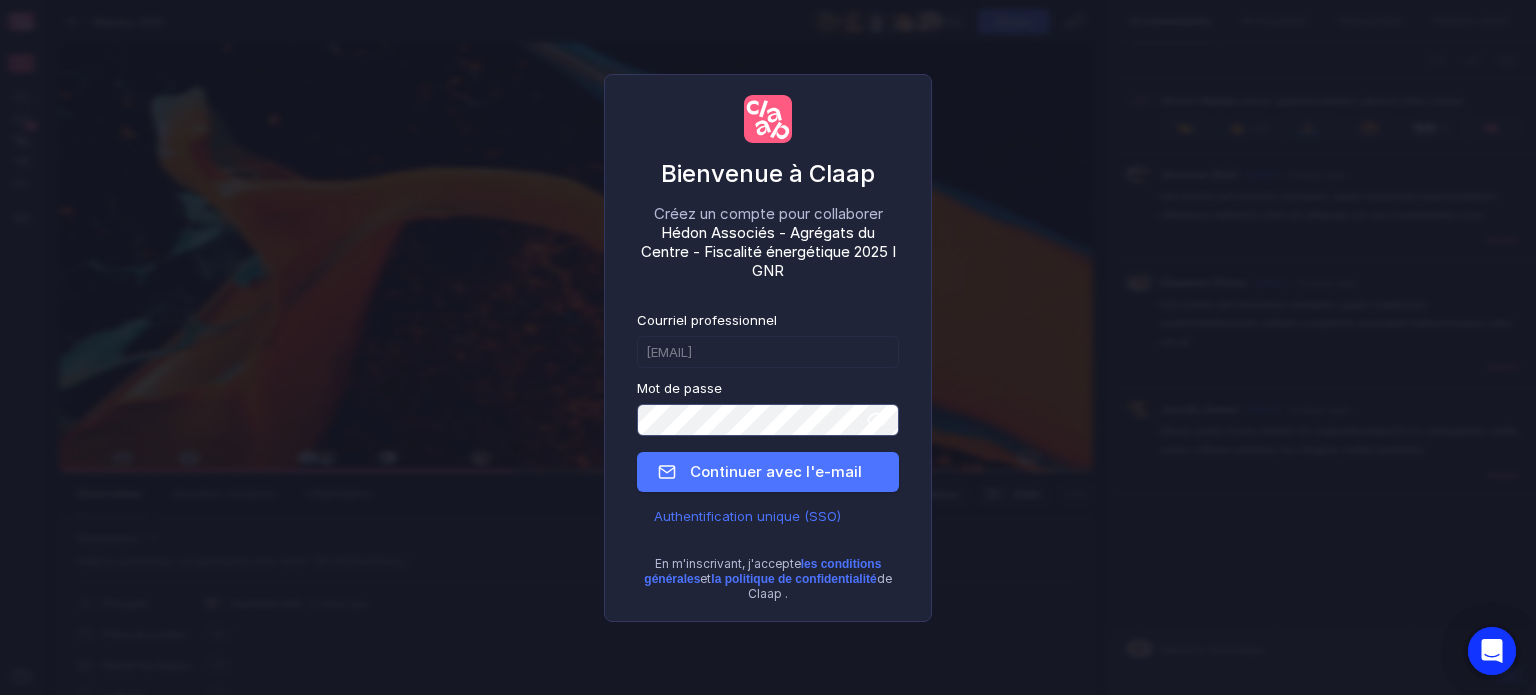 click at bounding box center [877, 420] 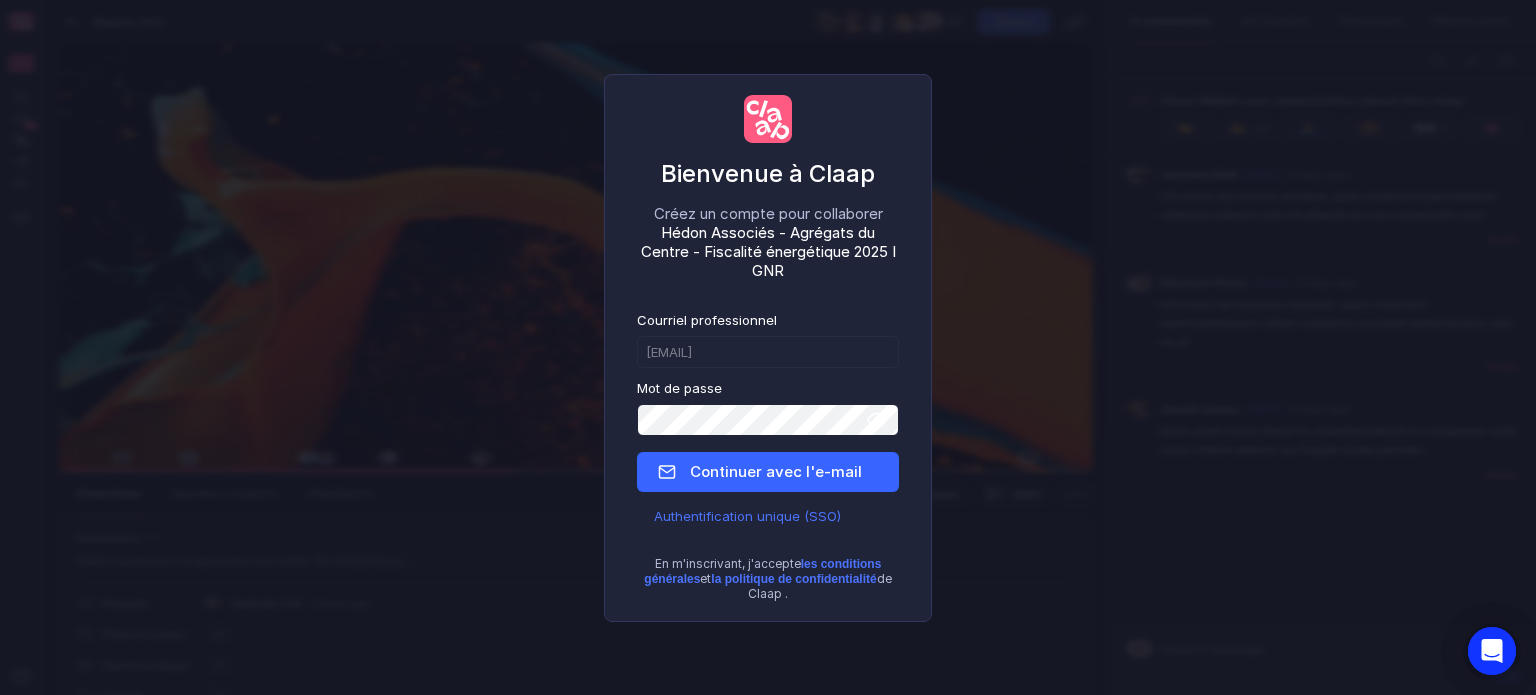 click on "Continuer avec l'e-mail" at bounding box center [776, 471] 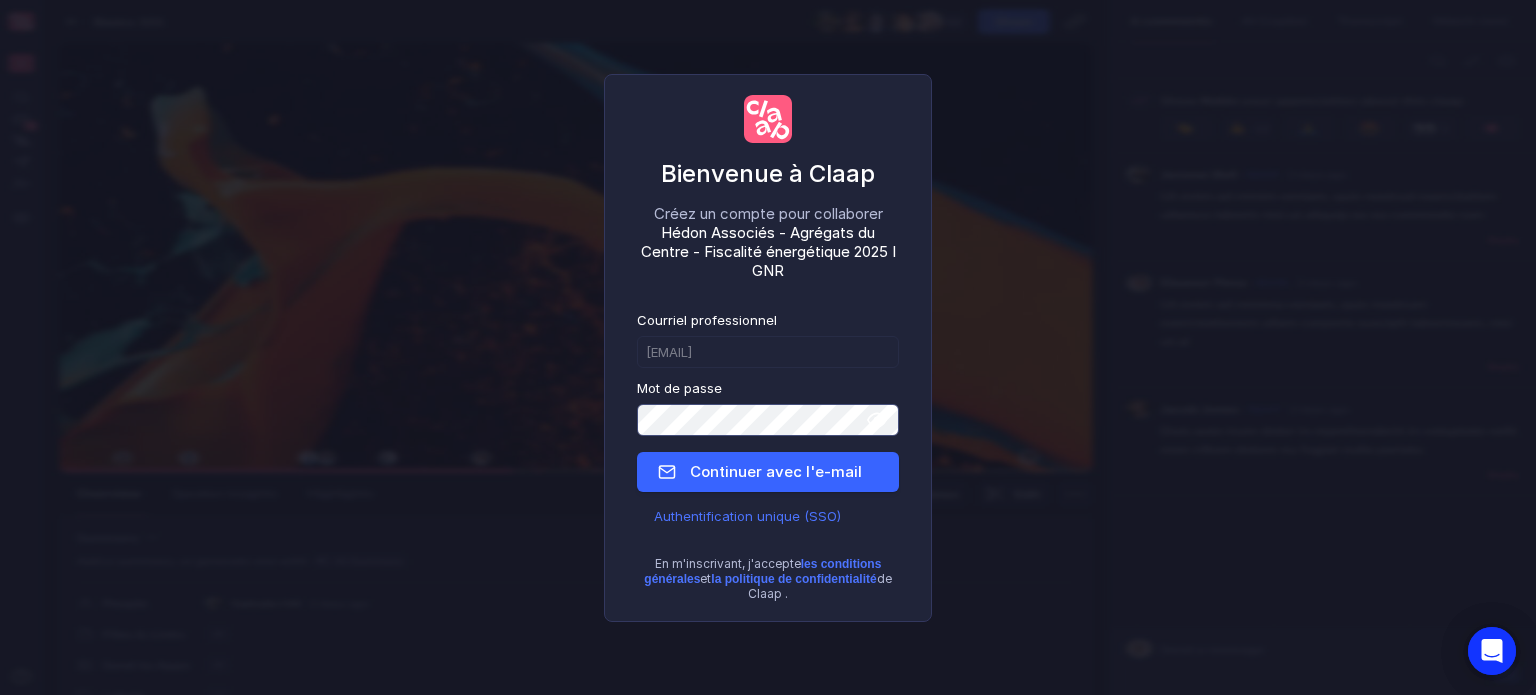 click on "Continuer avec l'e-mail" at bounding box center (768, 472) 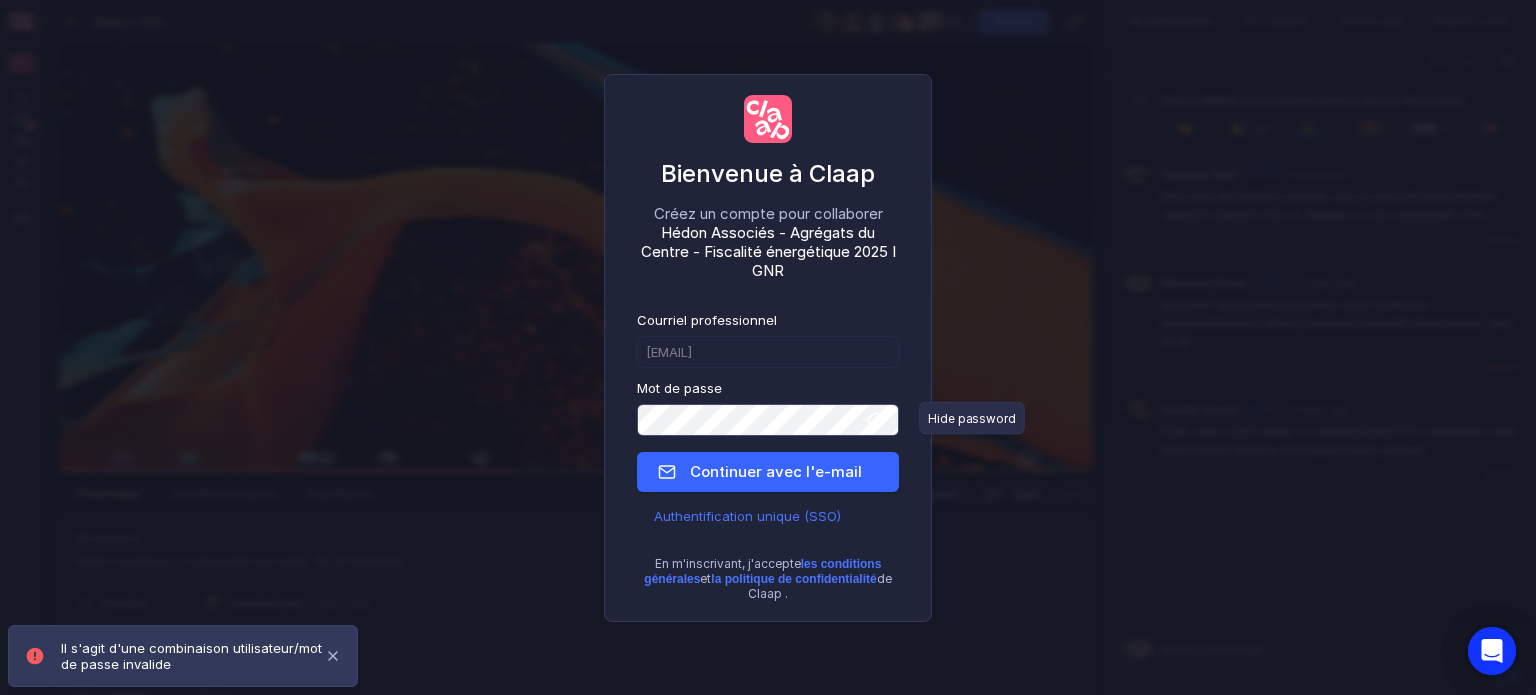 click at bounding box center [883, 420] 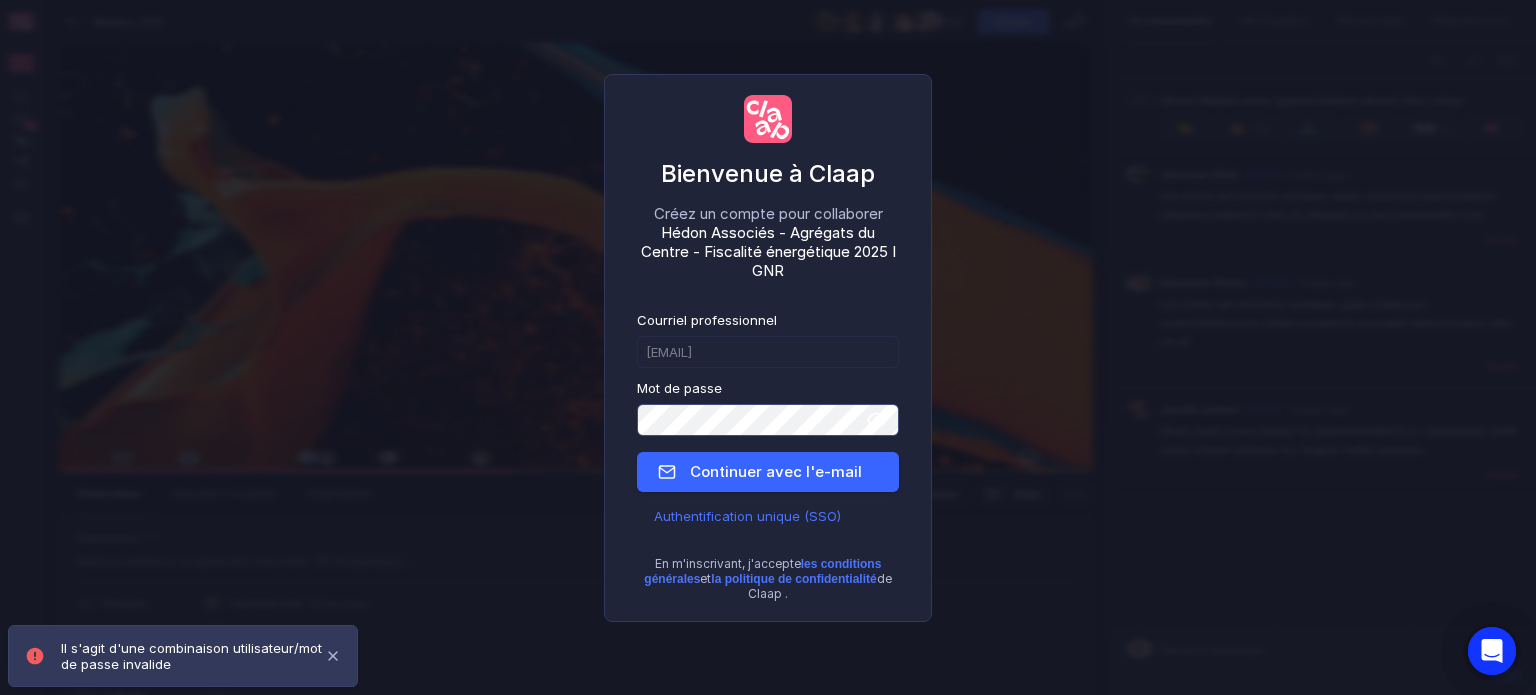click at bounding box center (877, 419) 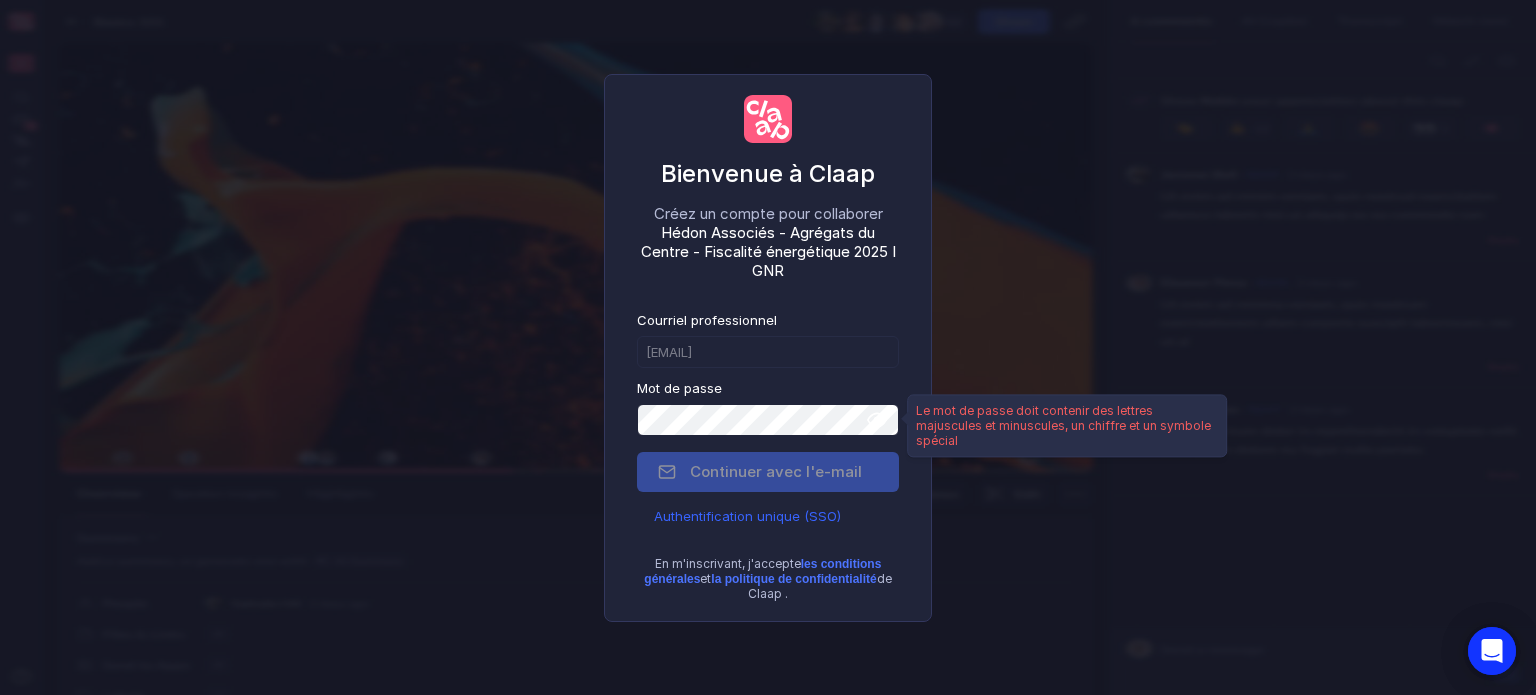 click on "Authentification unique (SSO)" at bounding box center (747, 516) 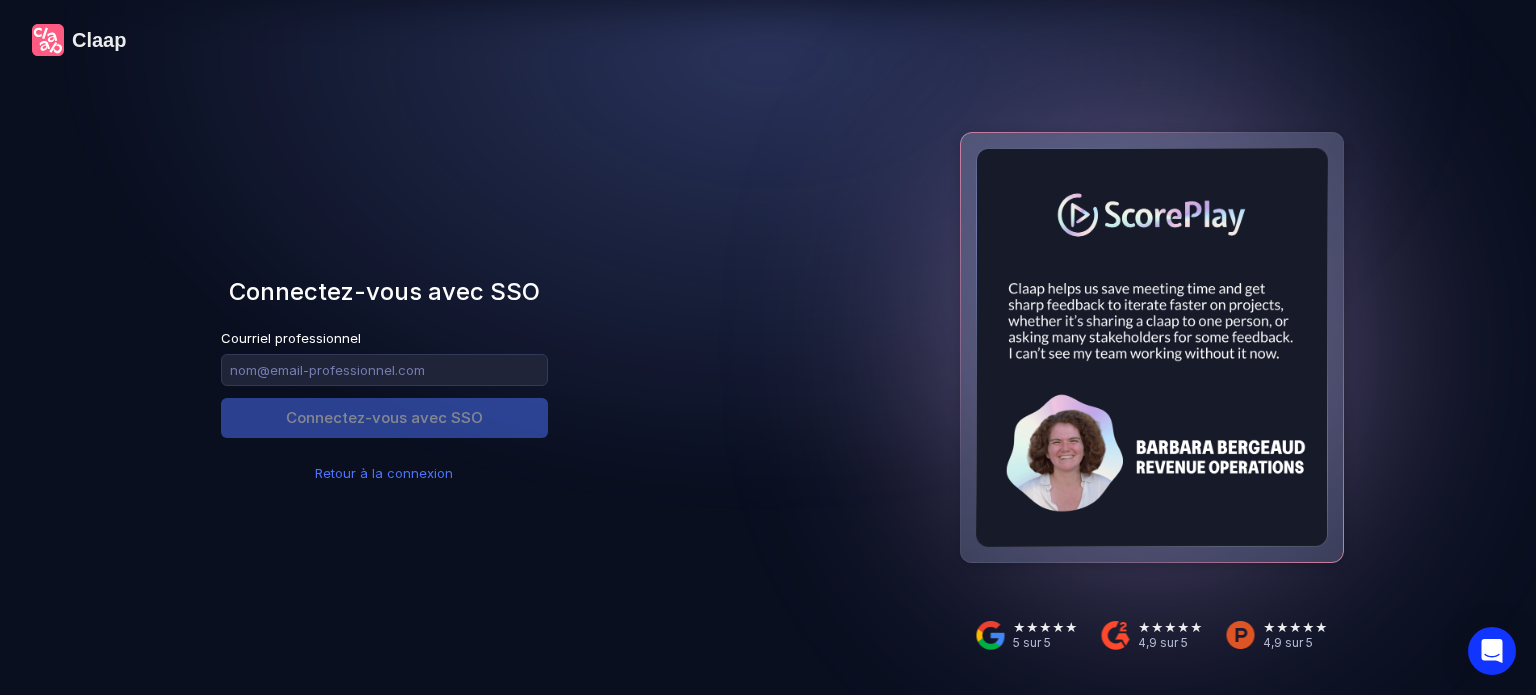 scroll, scrollTop: 0, scrollLeft: 0, axis: both 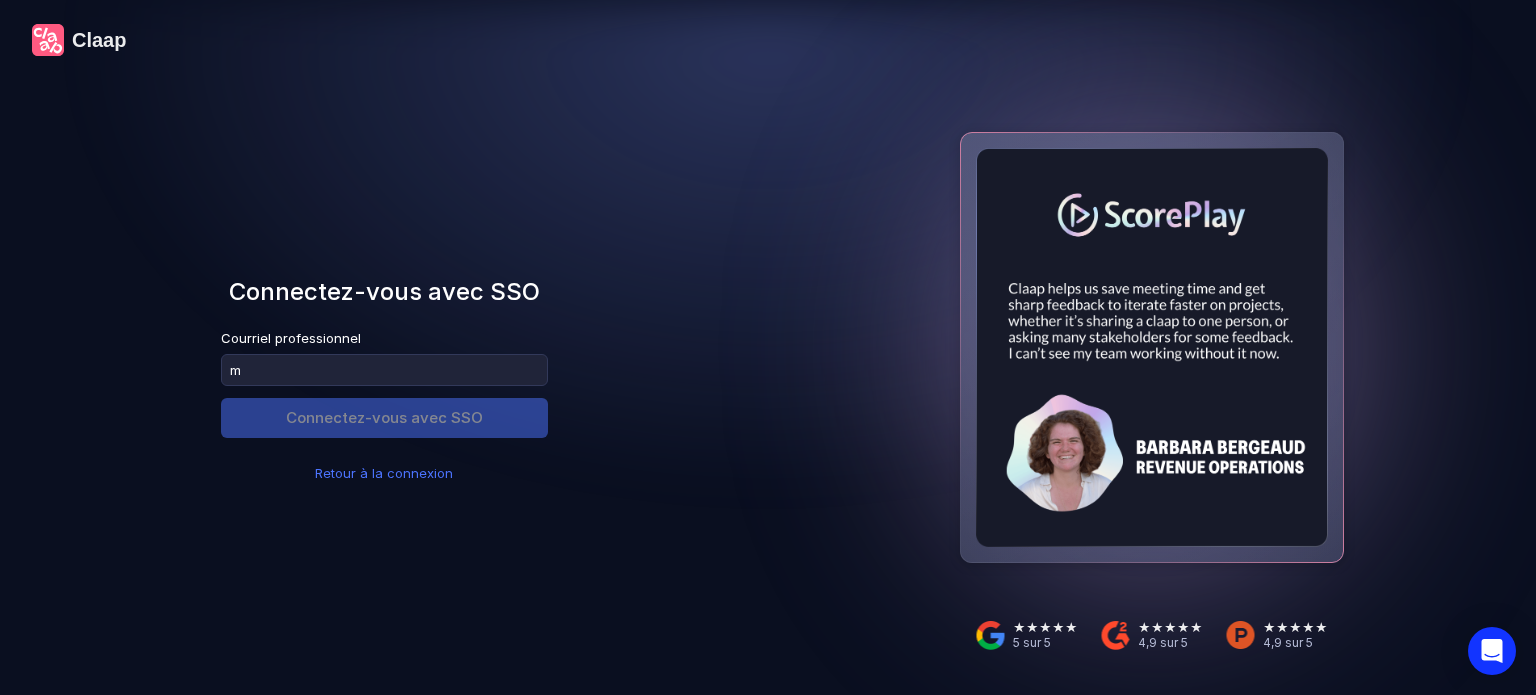 type on "[EMAIL]" 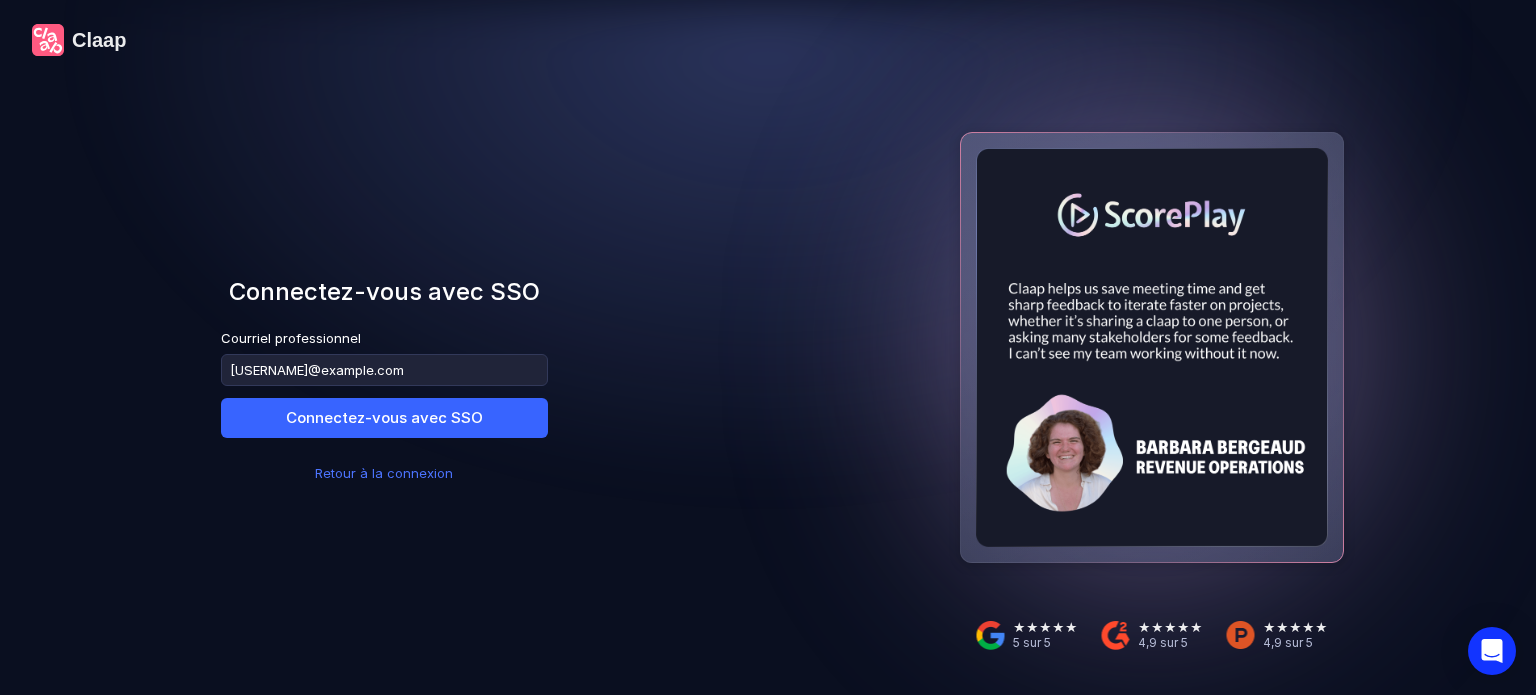 click on "Connectez-vous avec SSO" at bounding box center [384, 418] 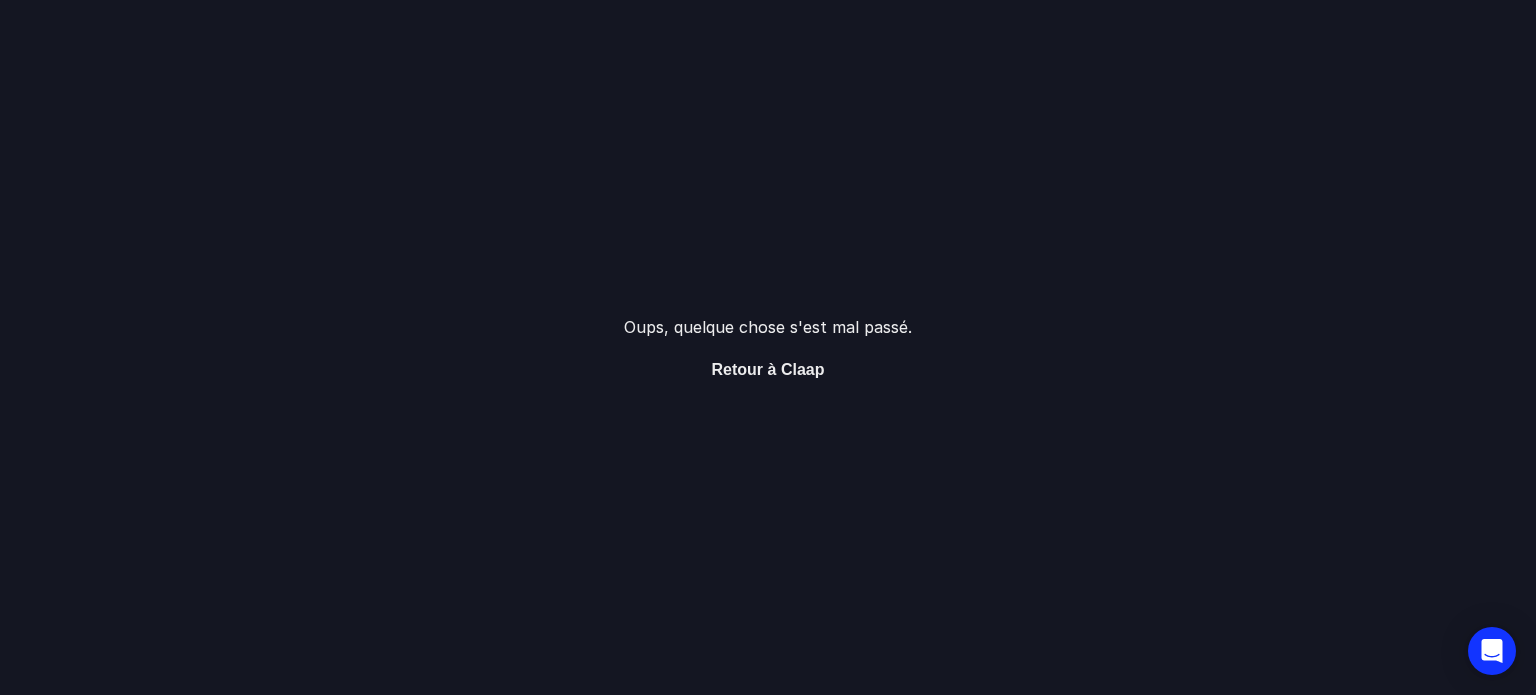 click on "Retour à Claap" at bounding box center (768, 369) 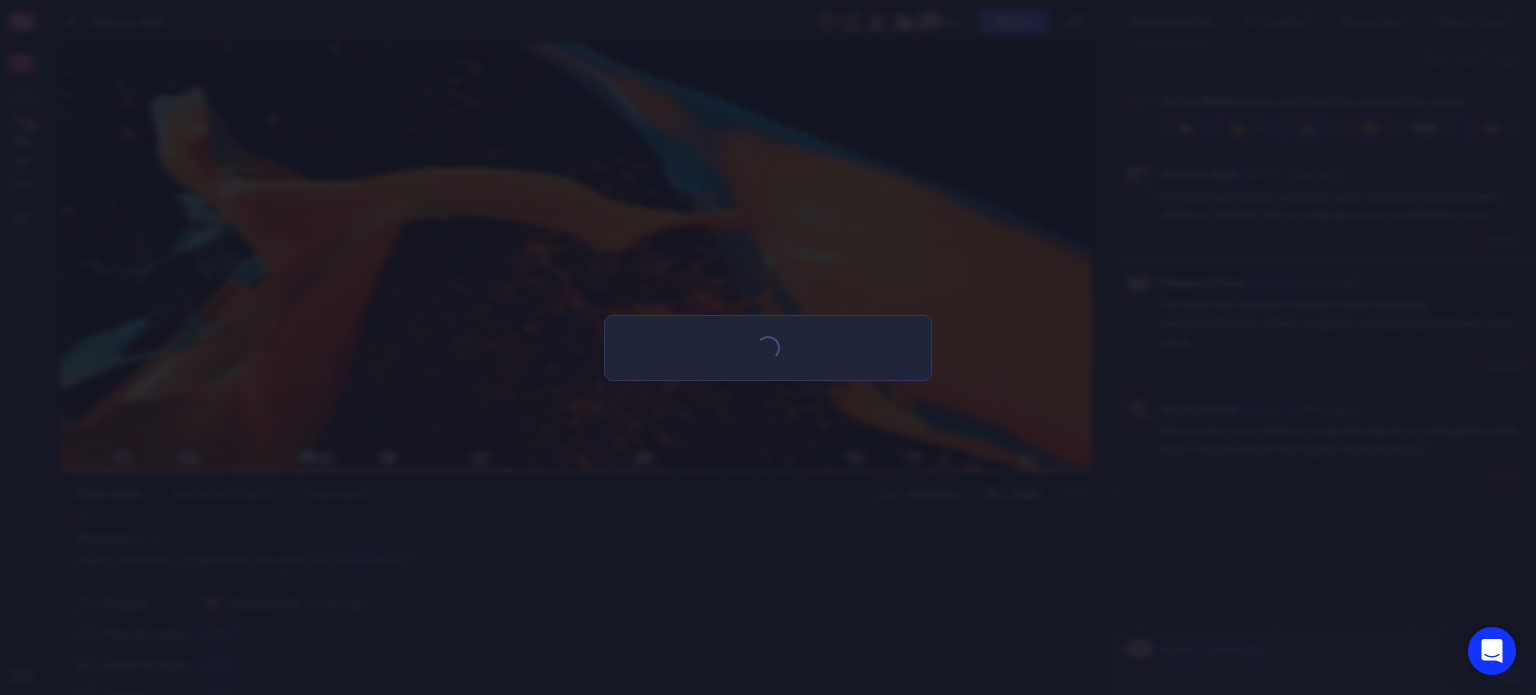 scroll, scrollTop: 0, scrollLeft: 0, axis: both 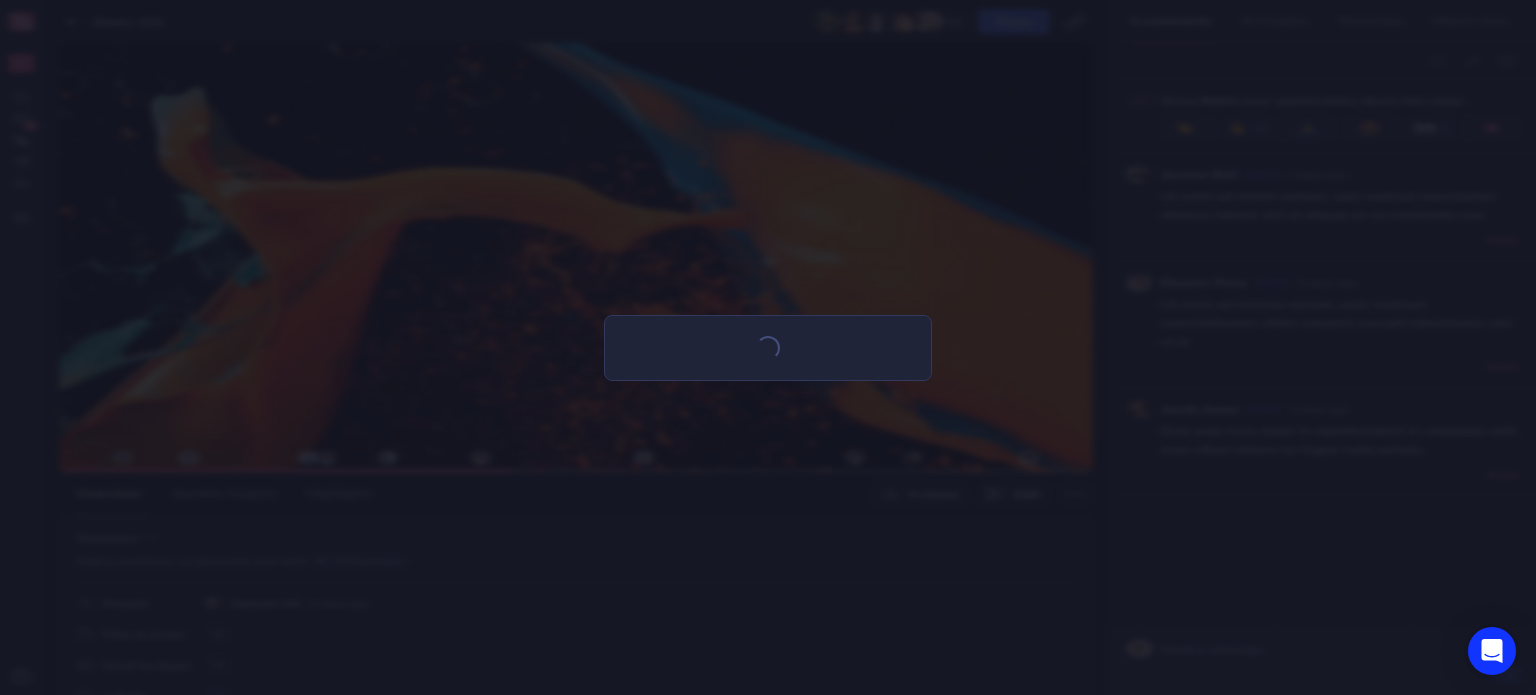 click on "Chargement..." at bounding box center (768, 348) 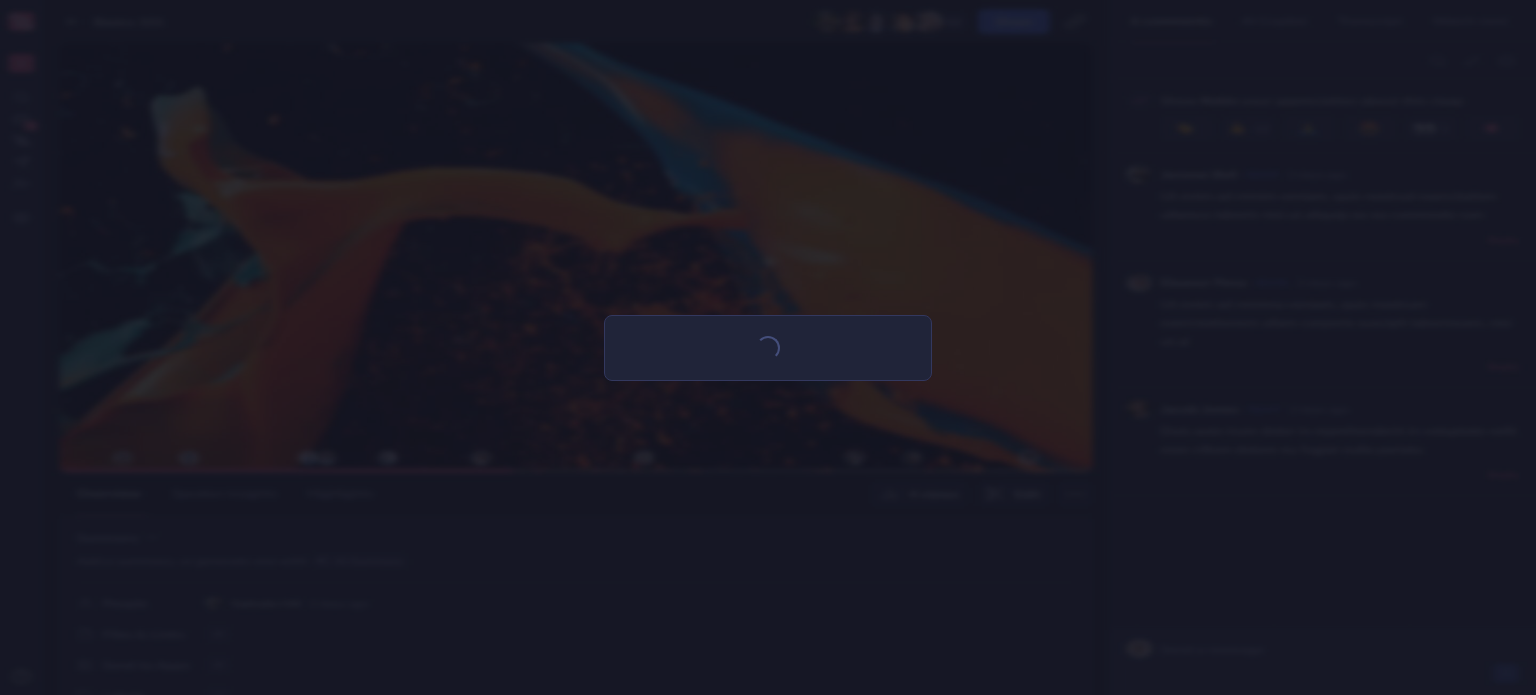 scroll, scrollTop: 0, scrollLeft: 0, axis: both 